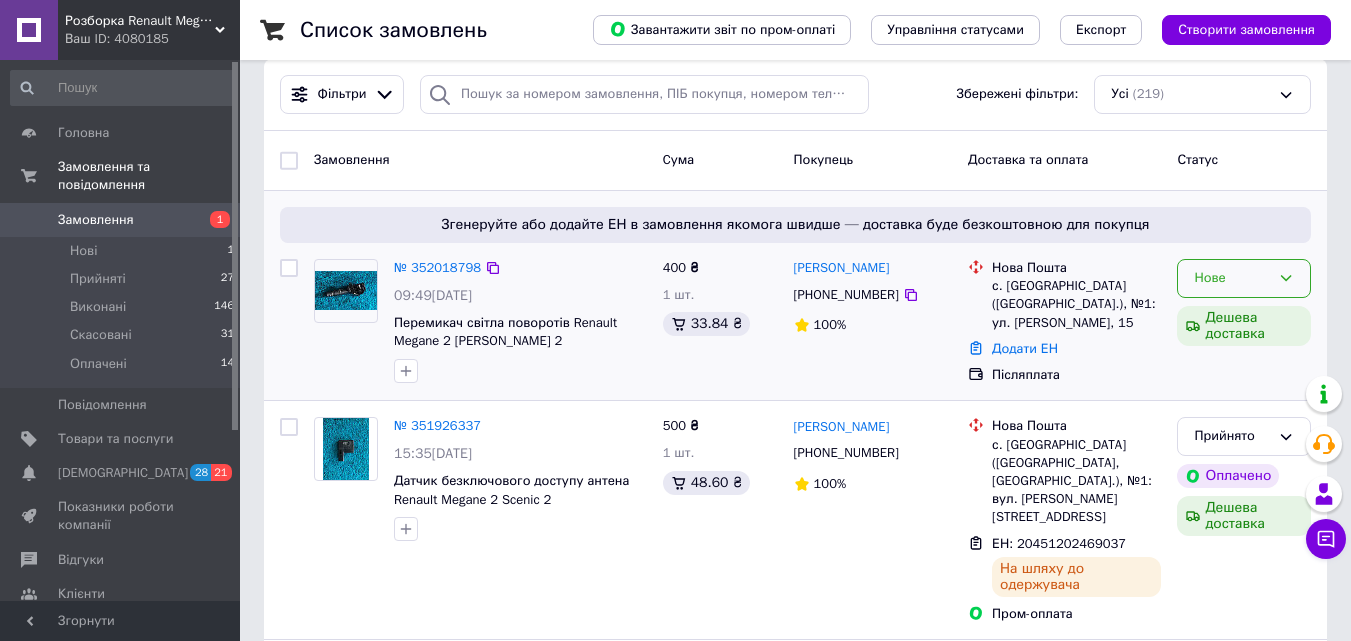 scroll, scrollTop: 200, scrollLeft: 0, axis: vertical 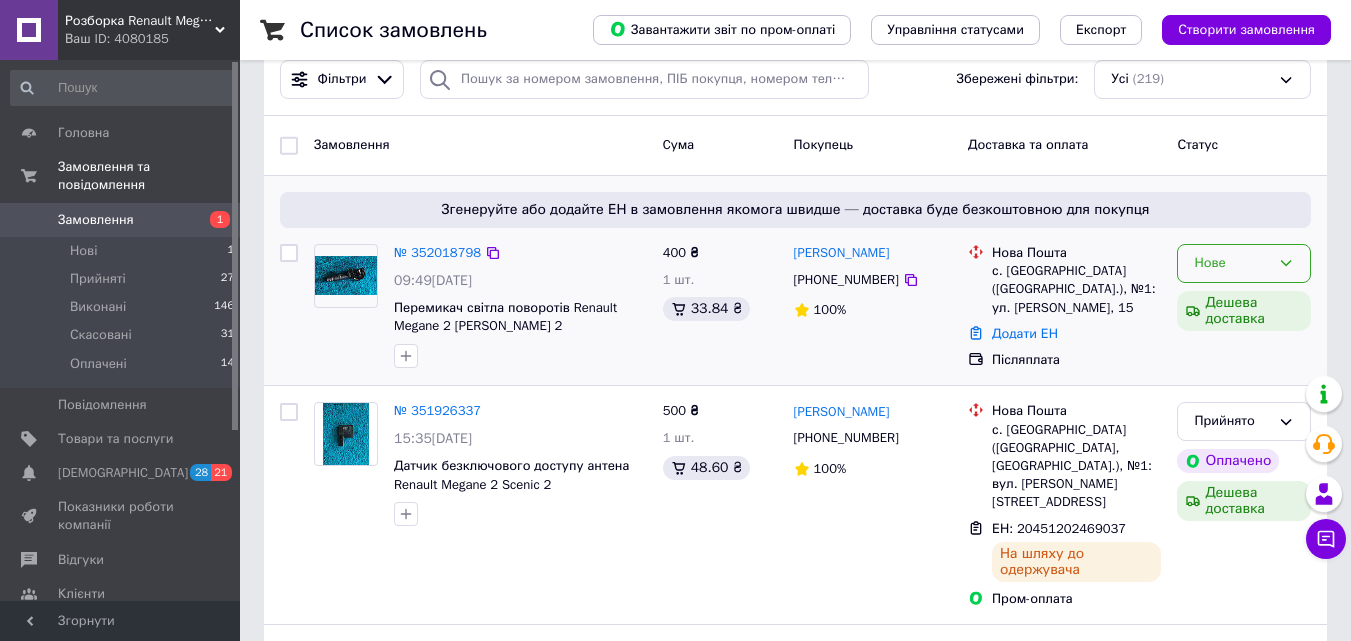 click on "Нове" at bounding box center (1232, 263) 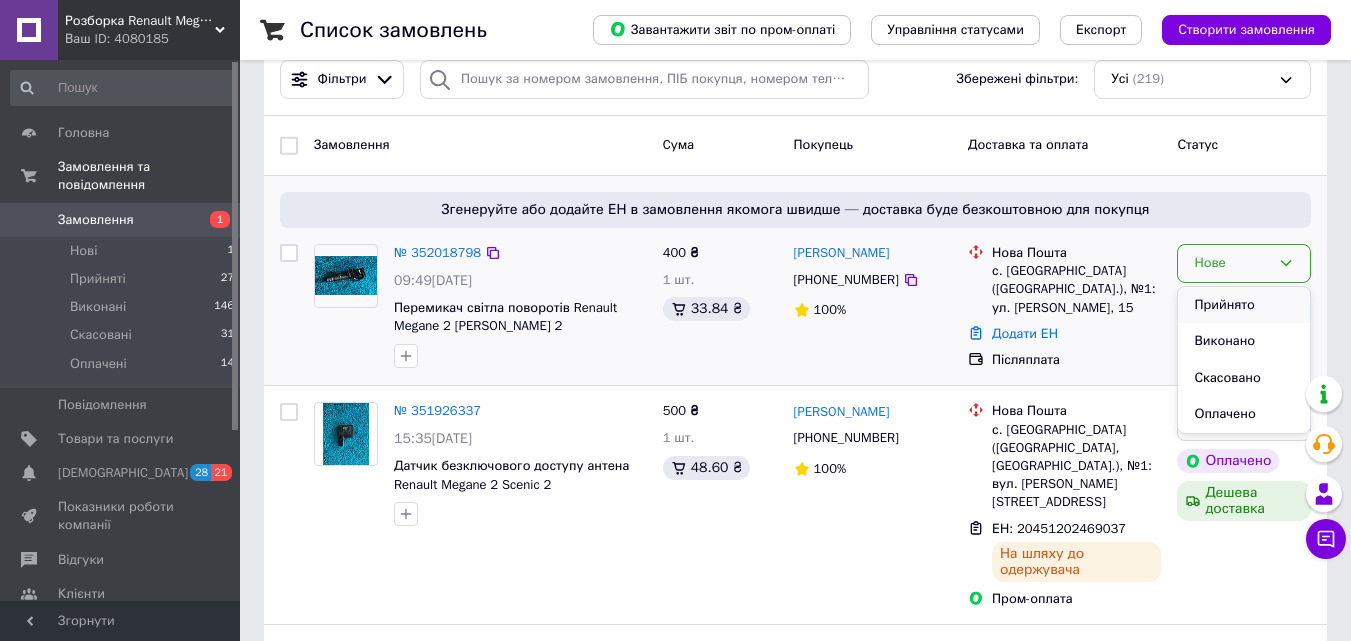 click on "Прийнято" at bounding box center [1244, 305] 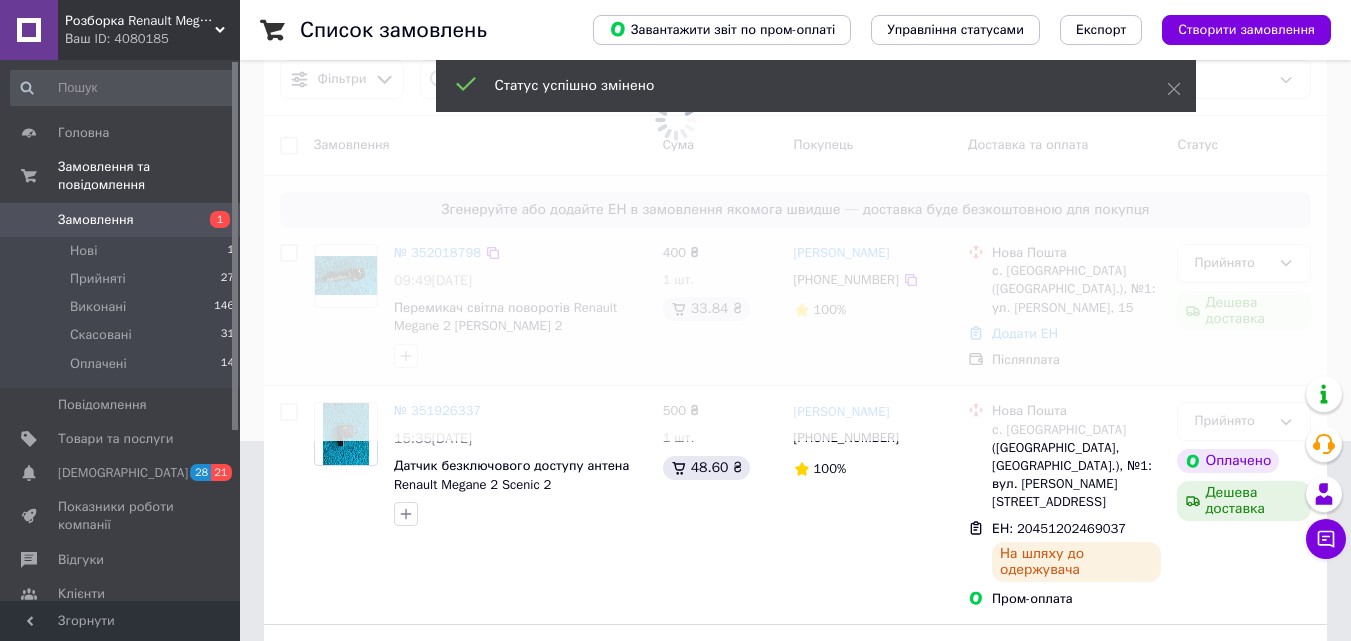 click at bounding box center (675, 120) 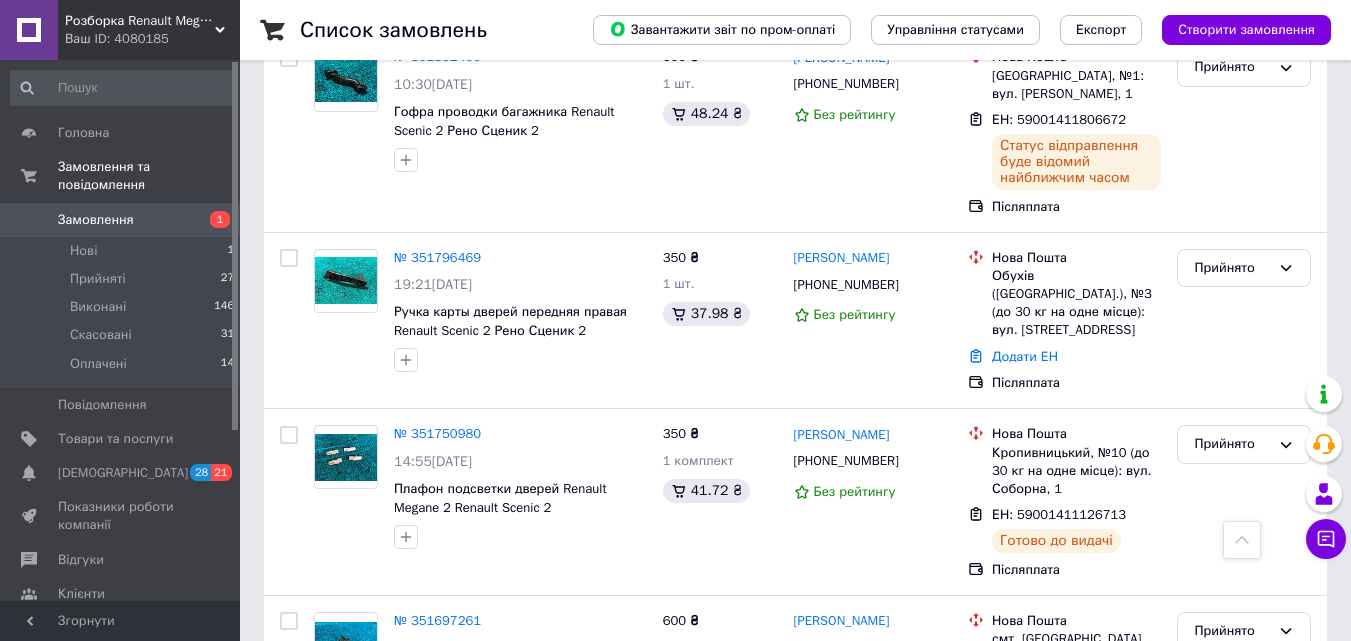 scroll, scrollTop: 800, scrollLeft: 0, axis: vertical 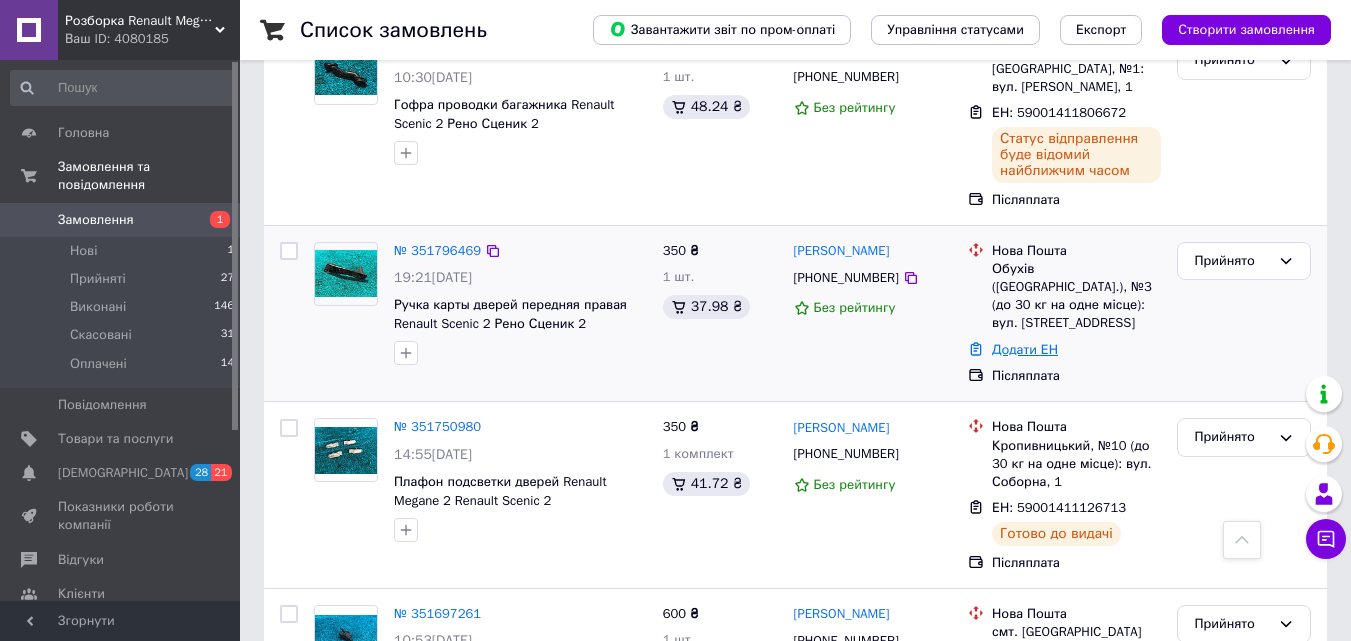 click on "Додати ЕН" at bounding box center (1025, 349) 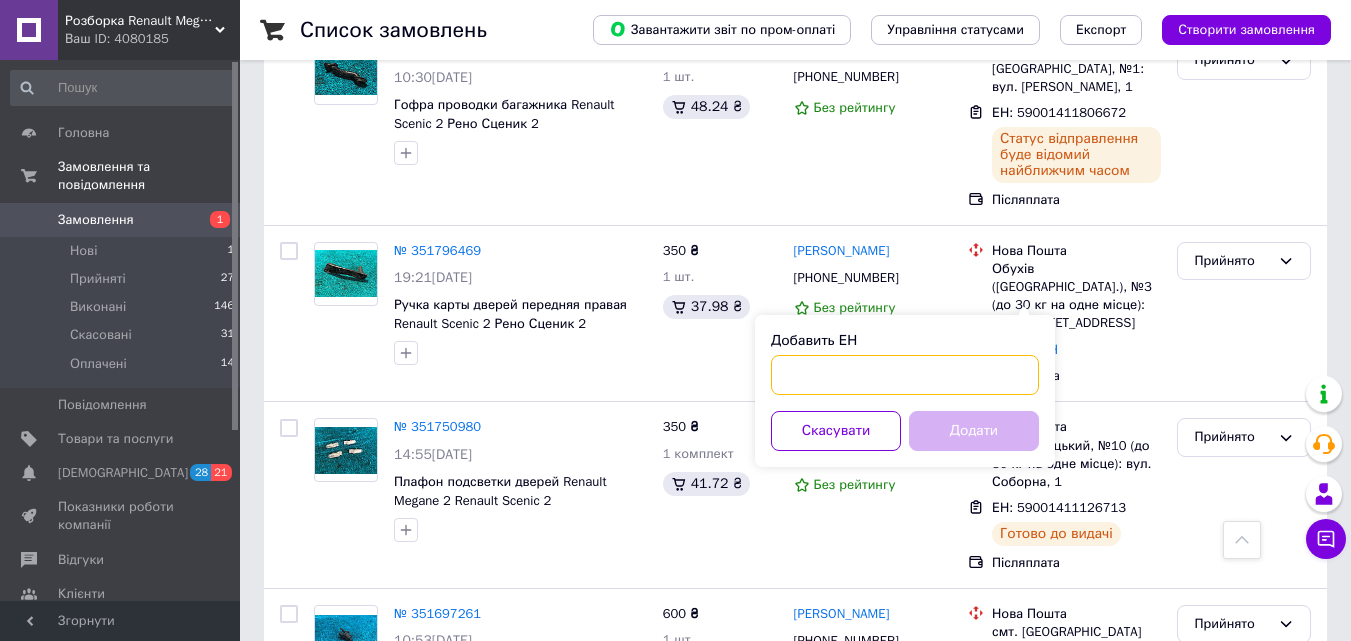 click on "Добавить ЕН" at bounding box center (905, 375) 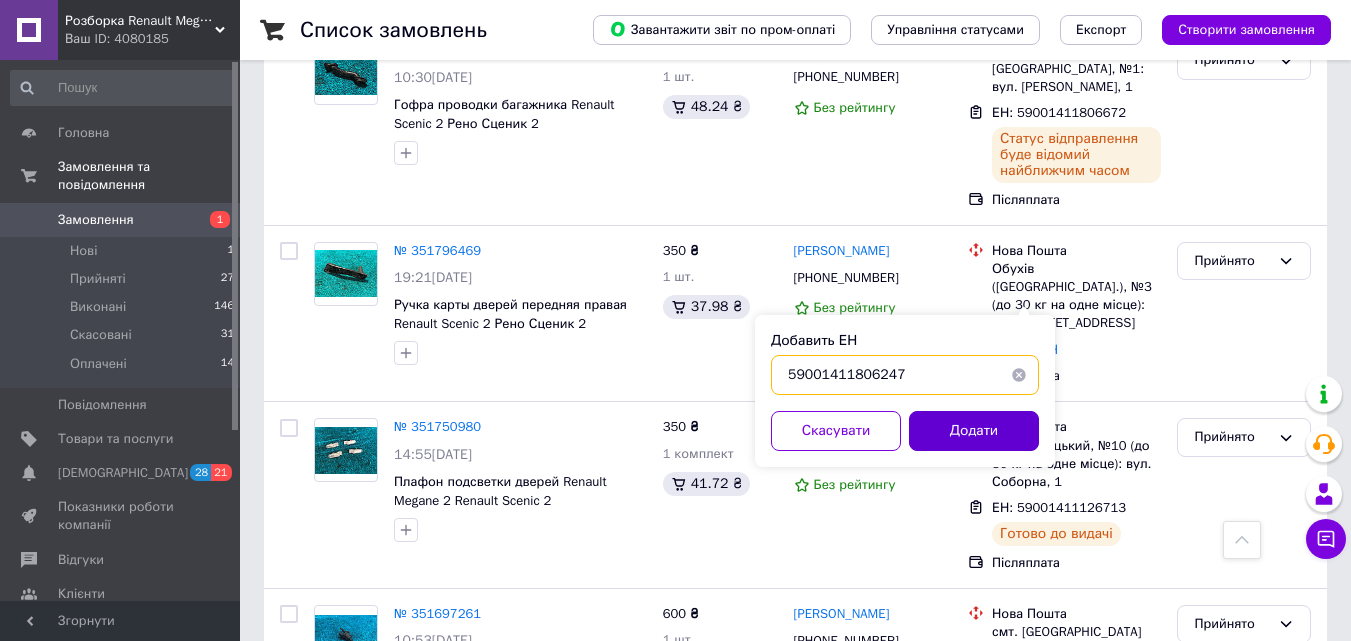 type on "59001411806247" 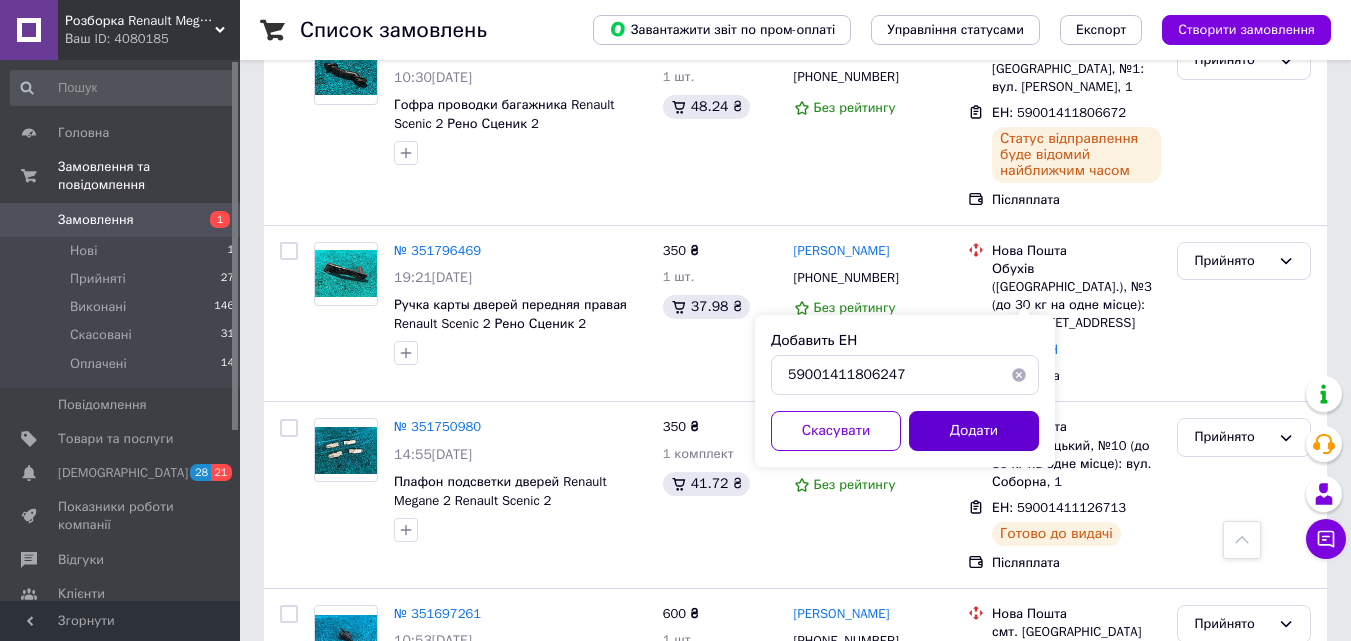 click on "Додати" at bounding box center [974, 431] 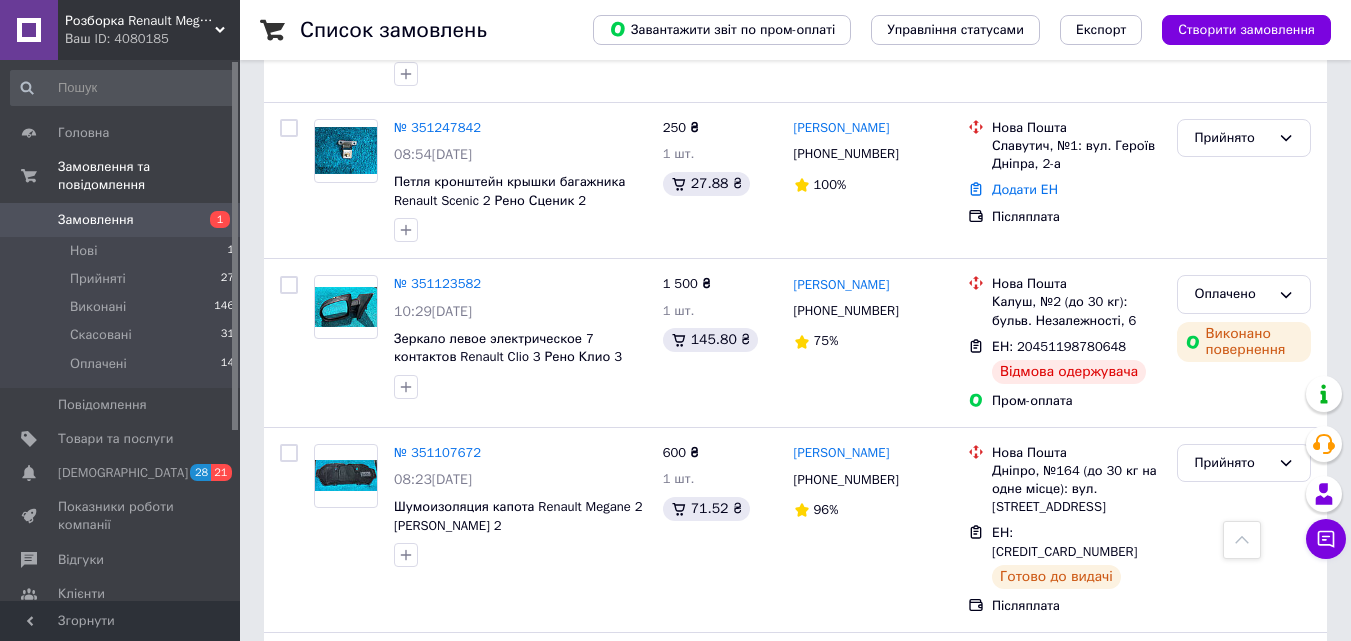 scroll, scrollTop: 3572, scrollLeft: 0, axis: vertical 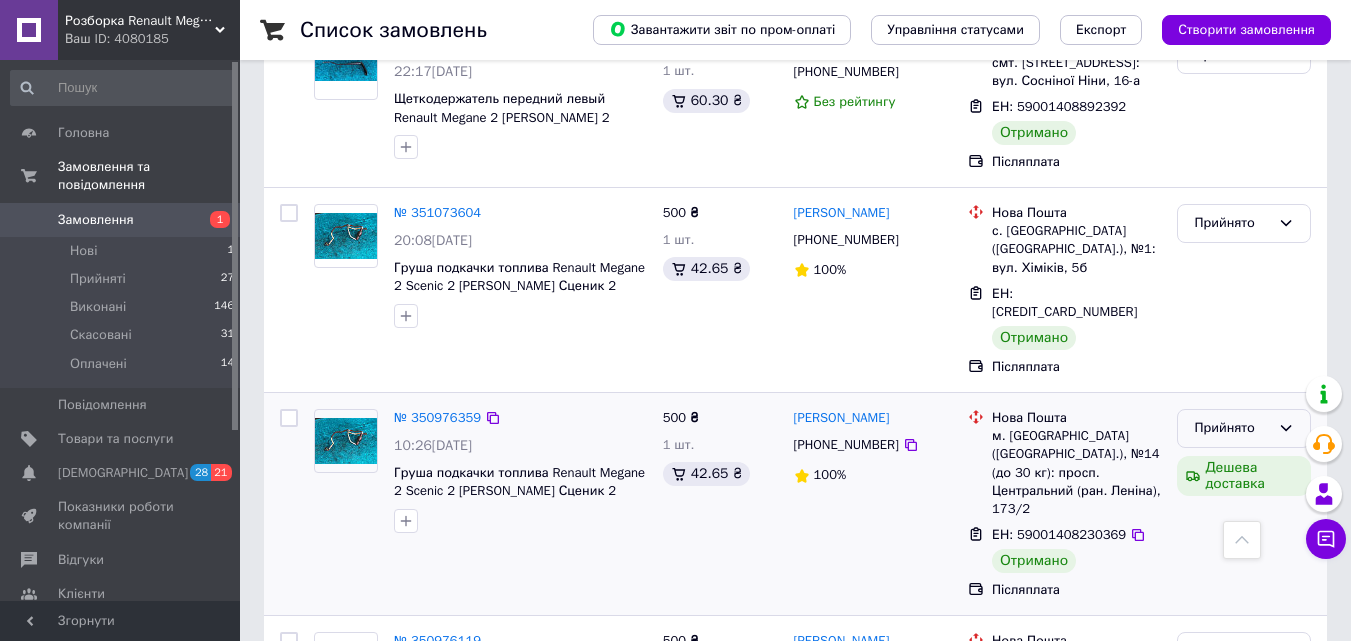 click on "Прийнято" at bounding box center (1232, 428) 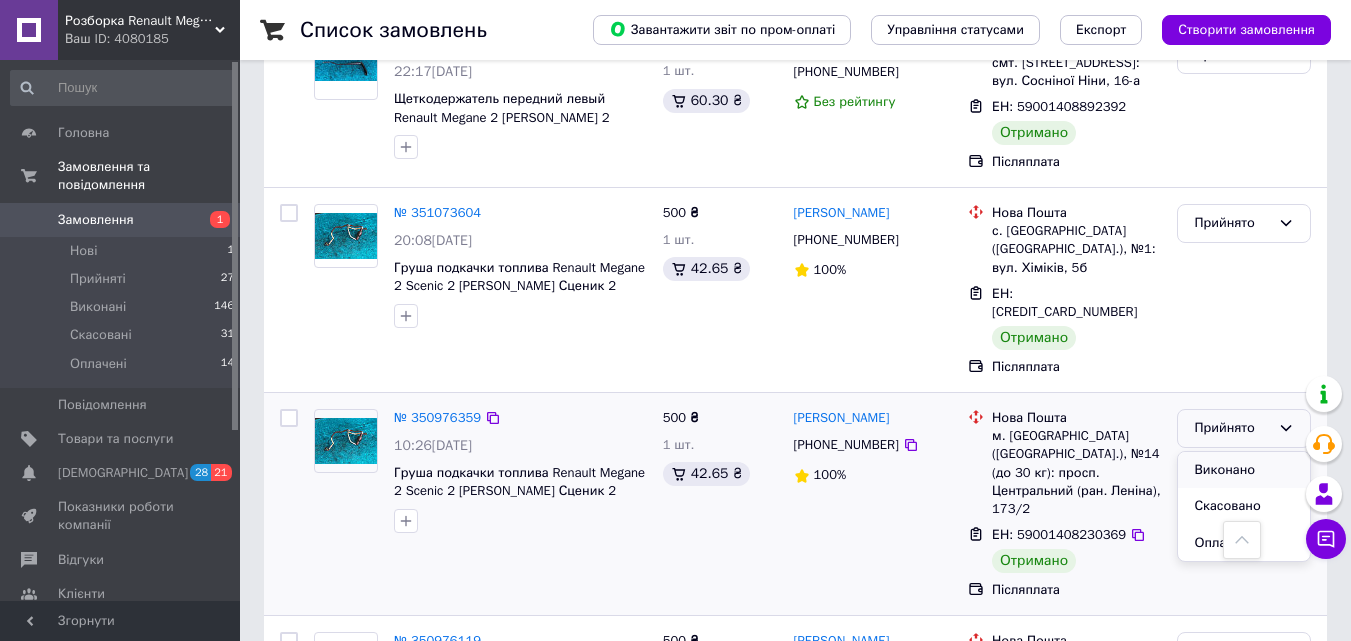 click on "Виконано" at bounding box center [1244, 470] 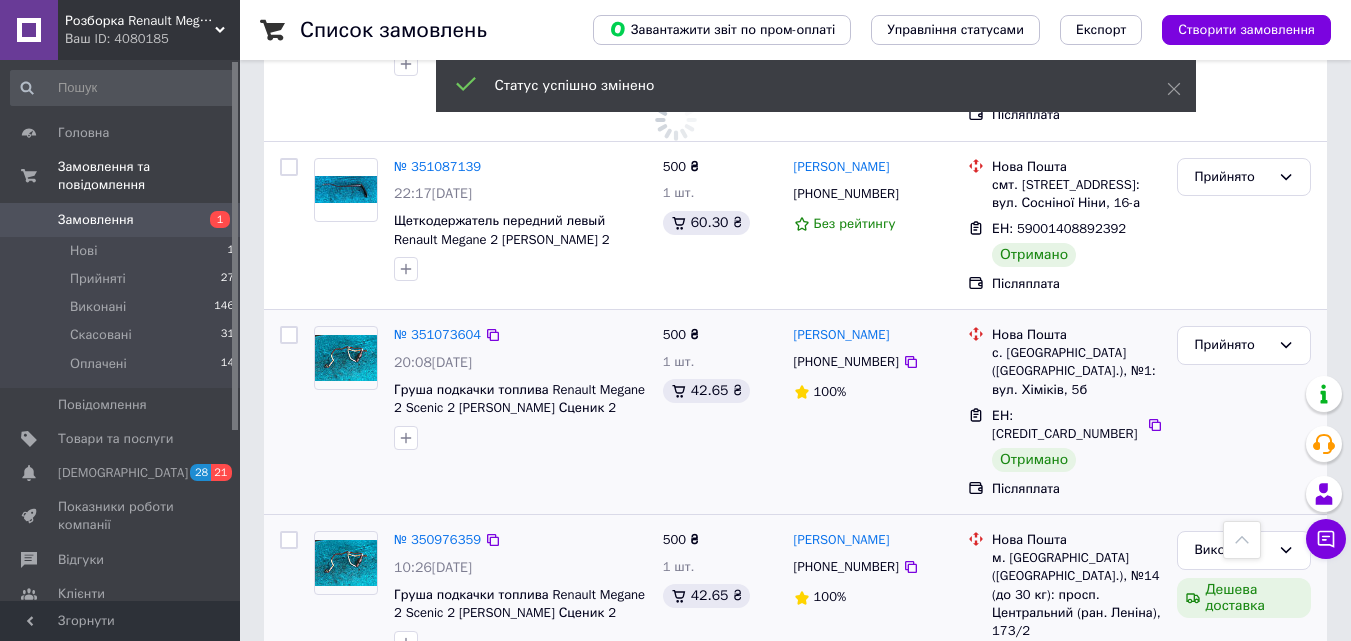 scroll, scrollTop: 3372, scrollLeft: 0, axis: vertical 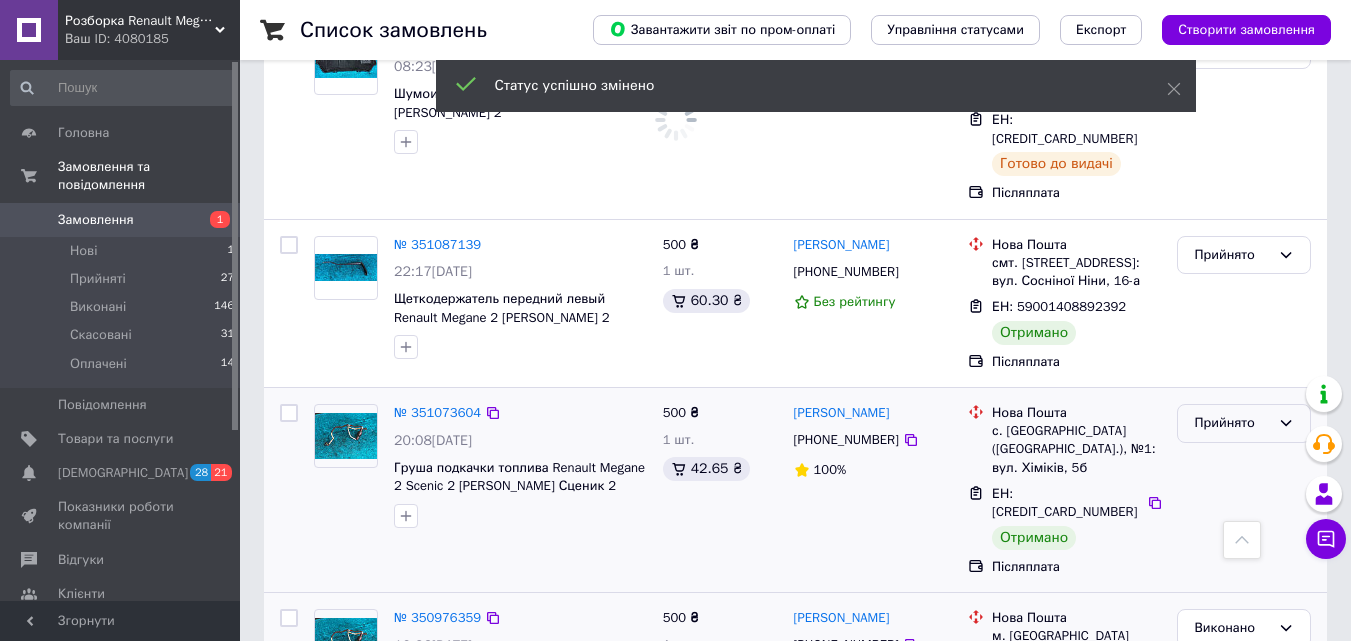 click on "Прийнято" at bounding box center [1244, 423] 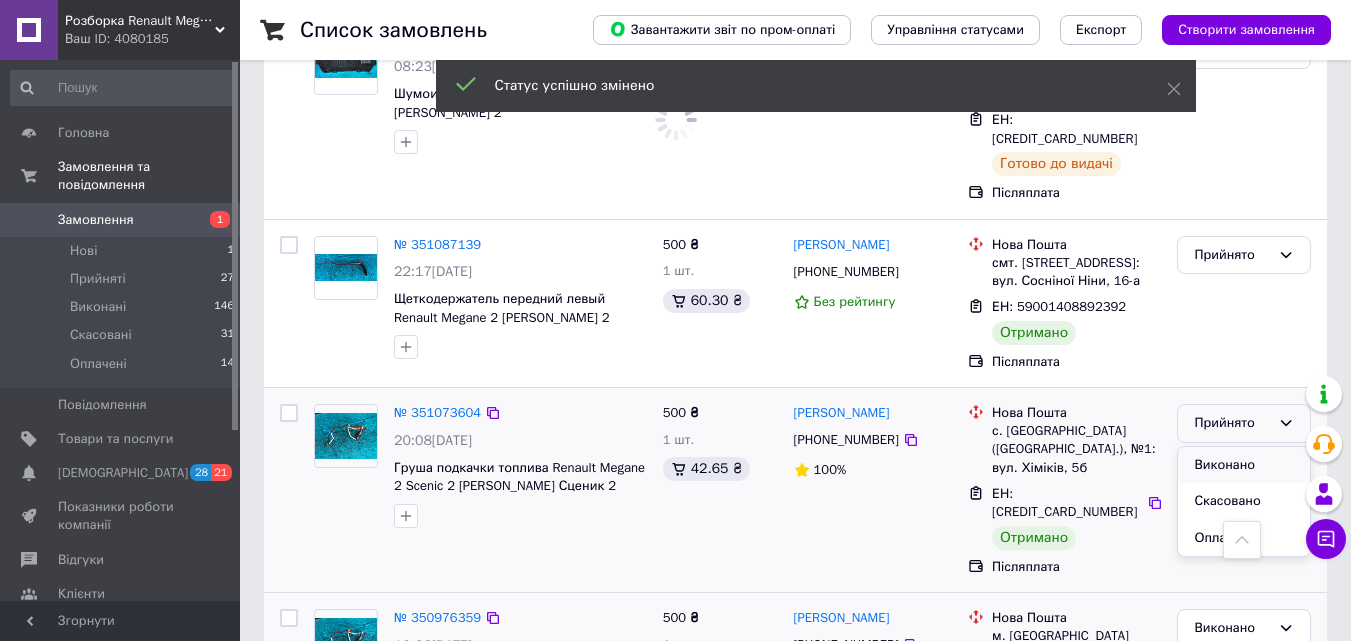 click on "Виконано" at bounding box center (1244, 465) 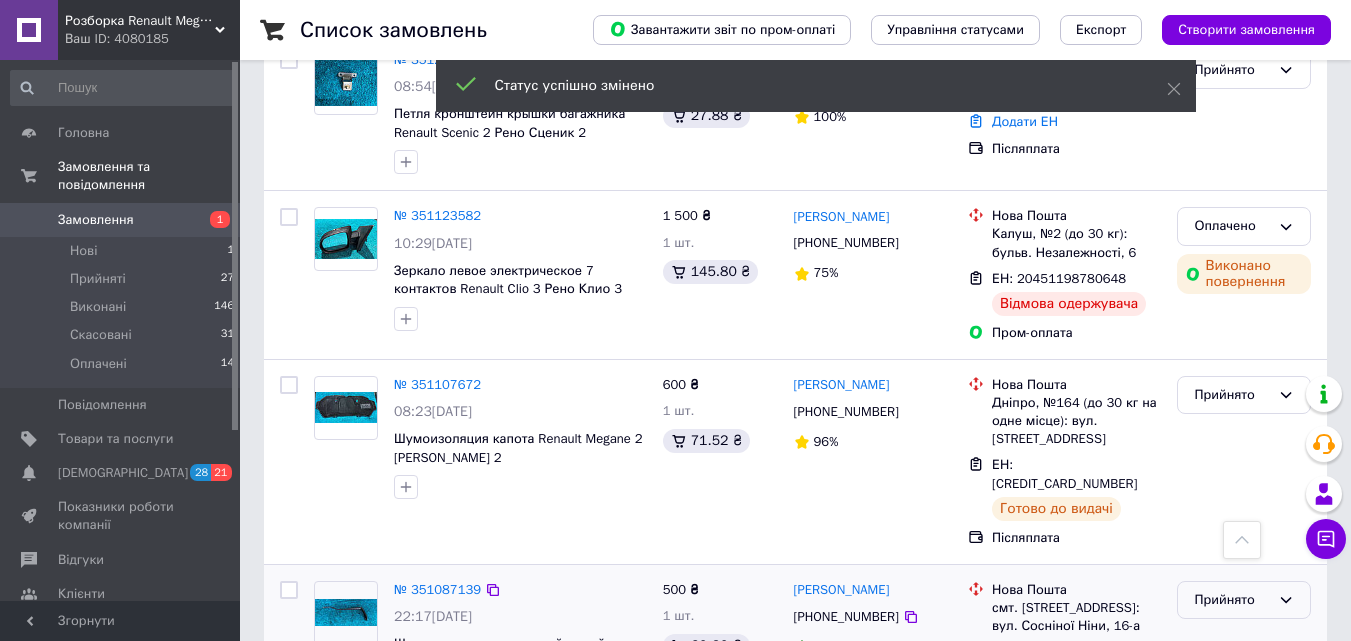 scroll, scrollTop: 3072, scrollLeft: 0, axis: vertical 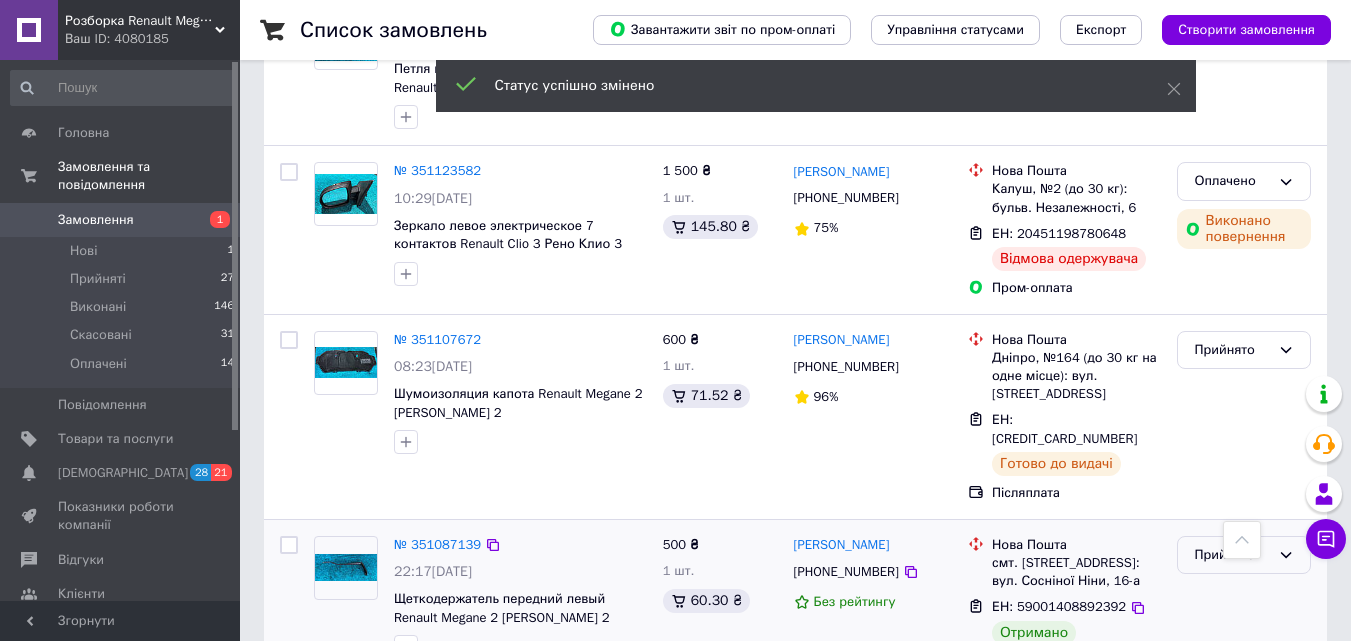 click on "Прийнято" at bounding box center (1232, 555) 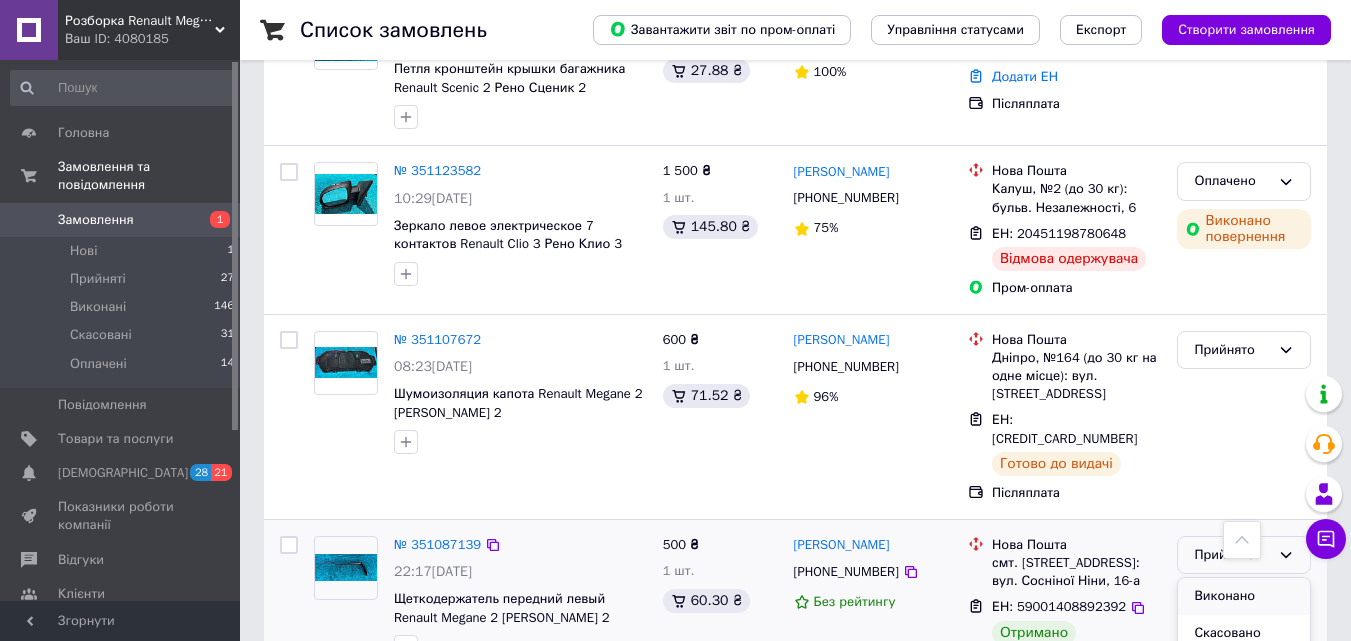 click on "Виконано" at bounding box center [1244, 596] 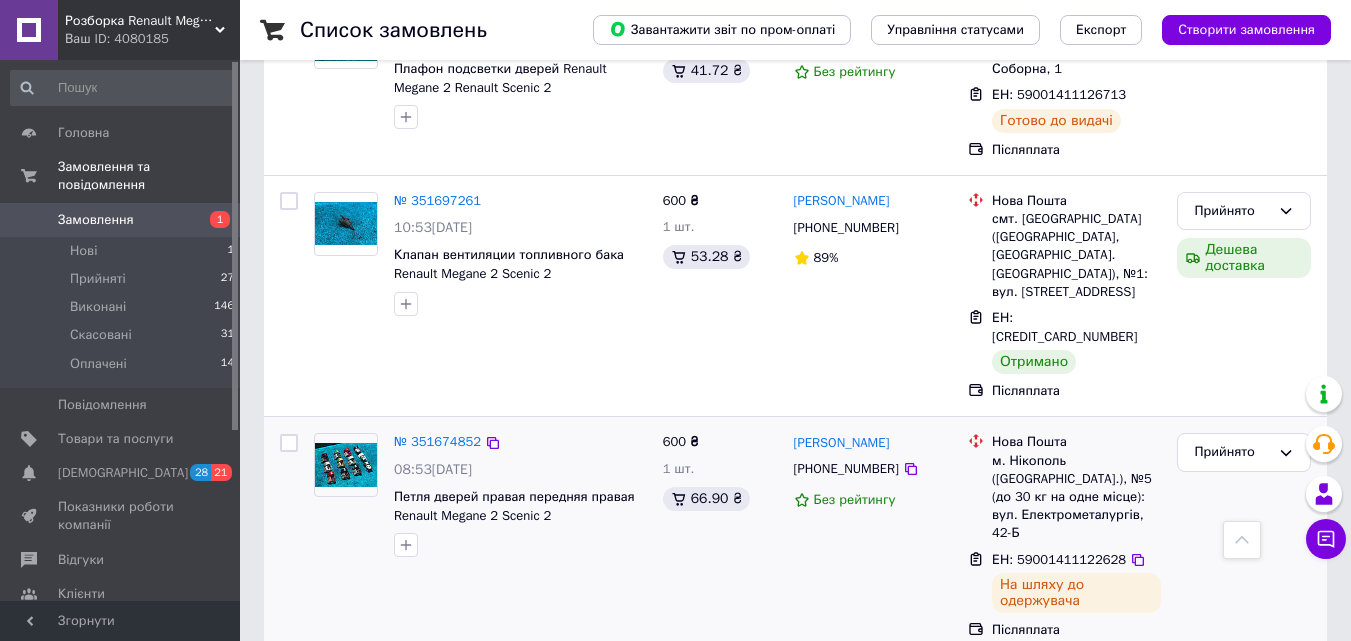 scroll, scrollTop: 1272, scrollLeft: 0, axis: vertical 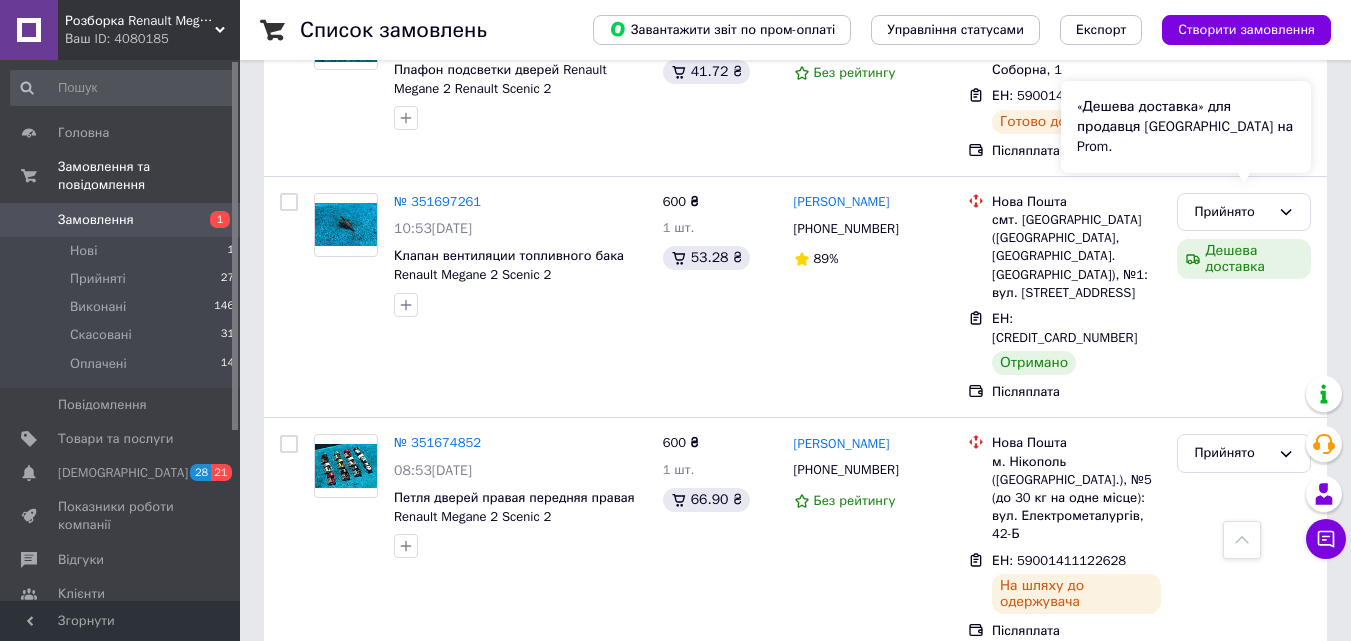 click on "«Дешева доставка» для продавця [GEOGRAPHIC_DATA] на Prom." at bounding box center [1186, 127] 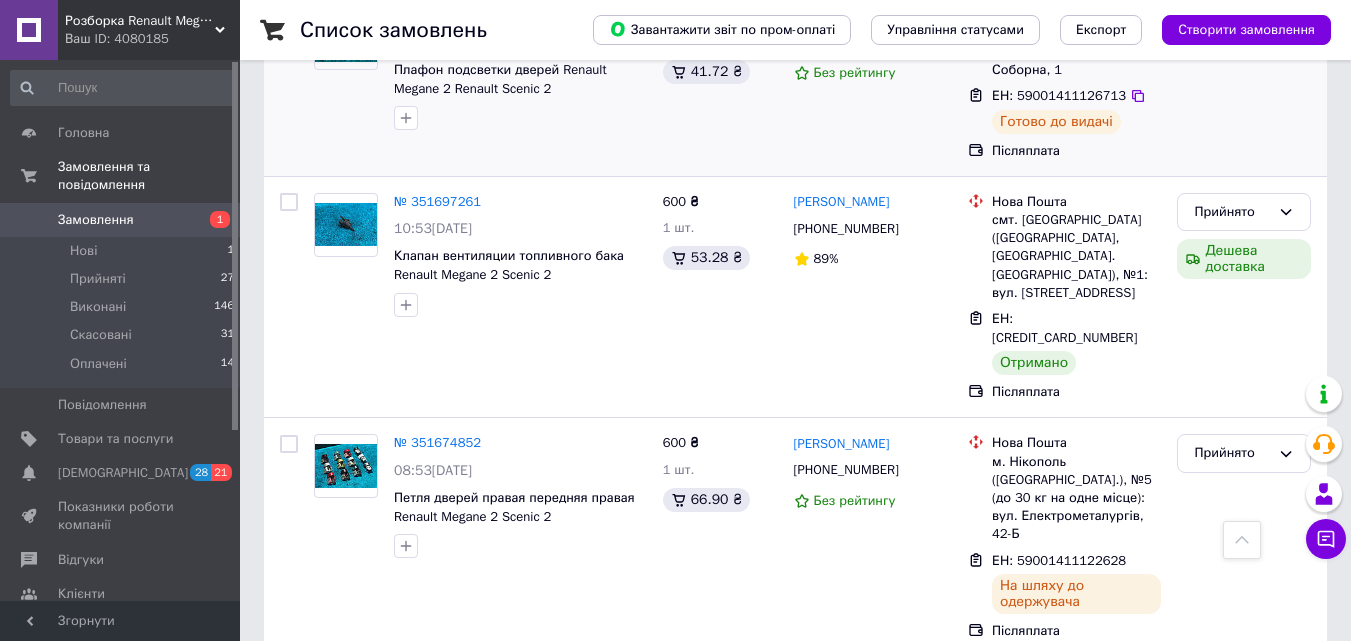 click on "Прийнято" at bounding box center [1244, 83] 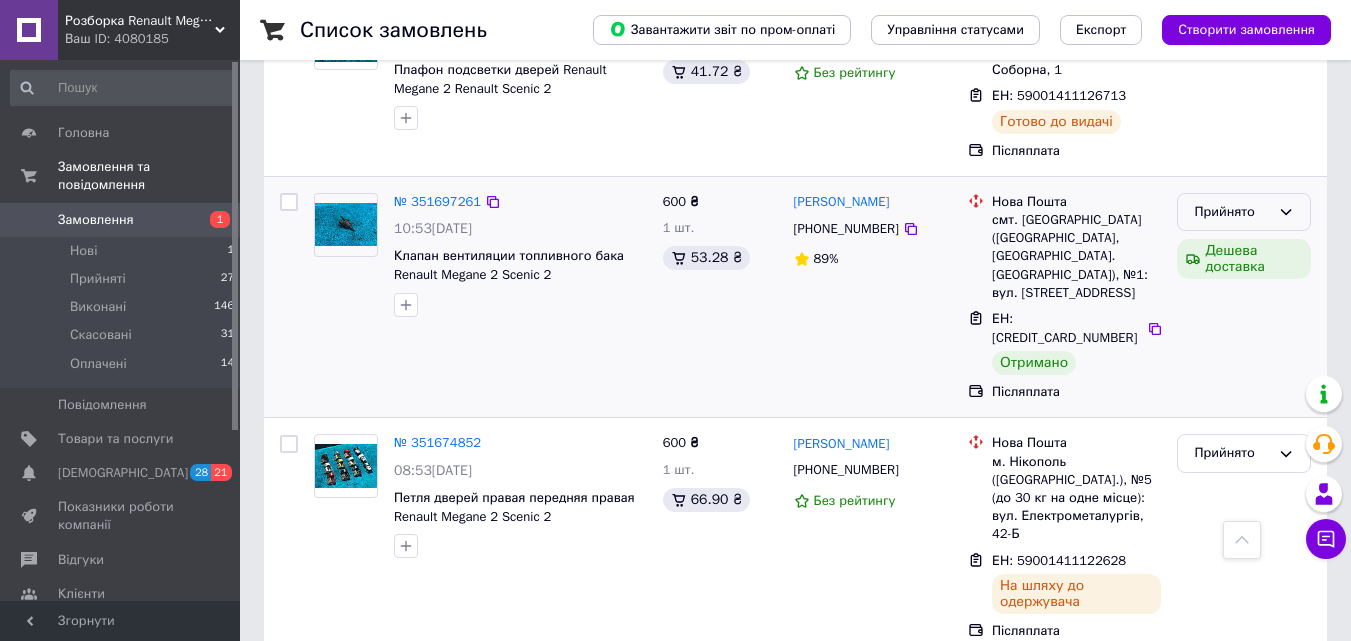 click 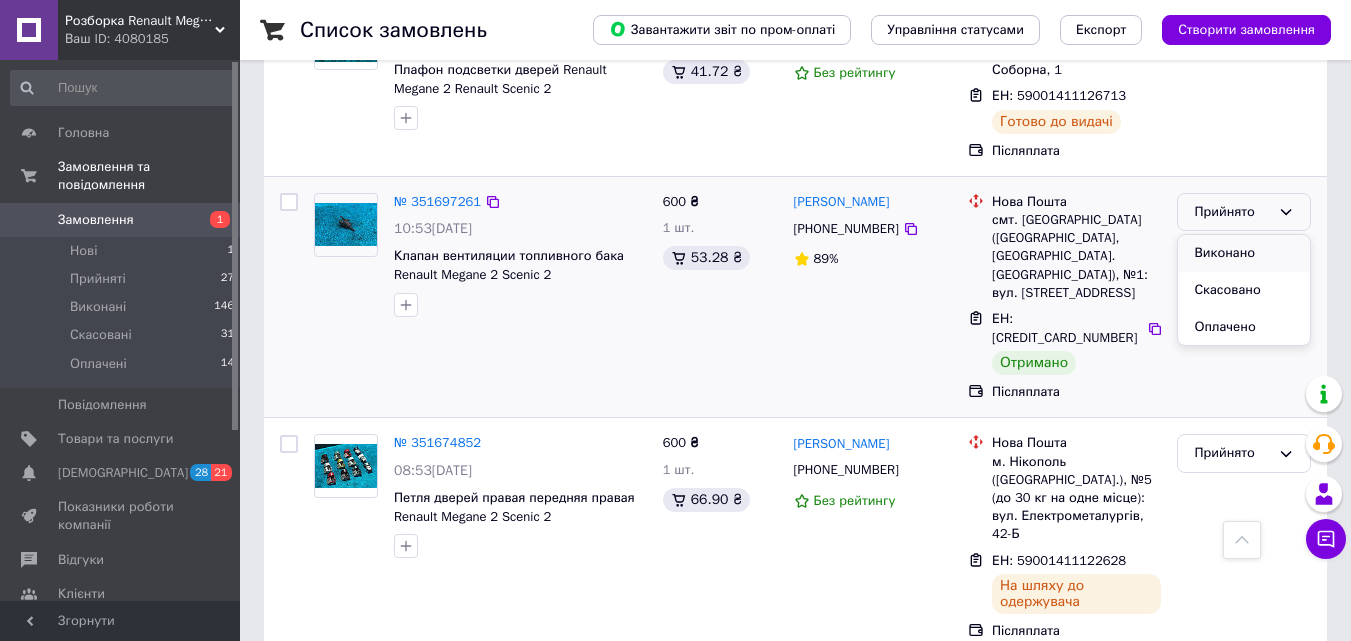 click on "Виконано" at bounding box center [1244, 253] 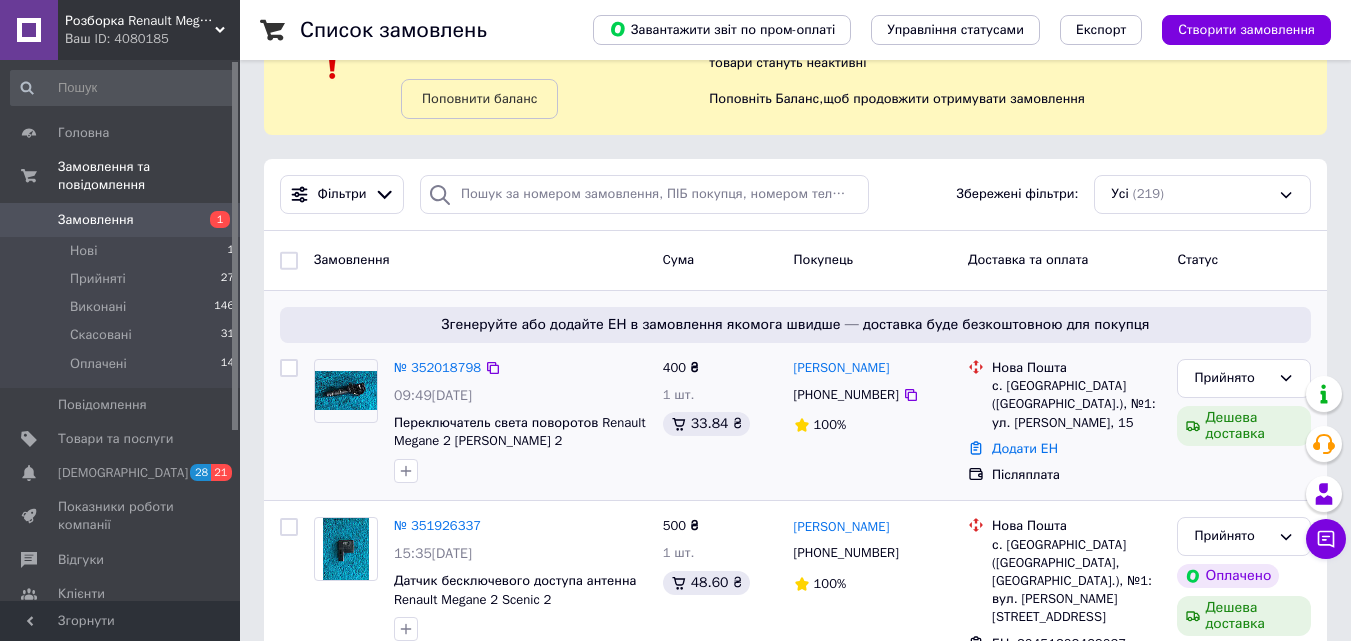 scroll, scrollTop: 0, scrollLeft: 0, axis: both 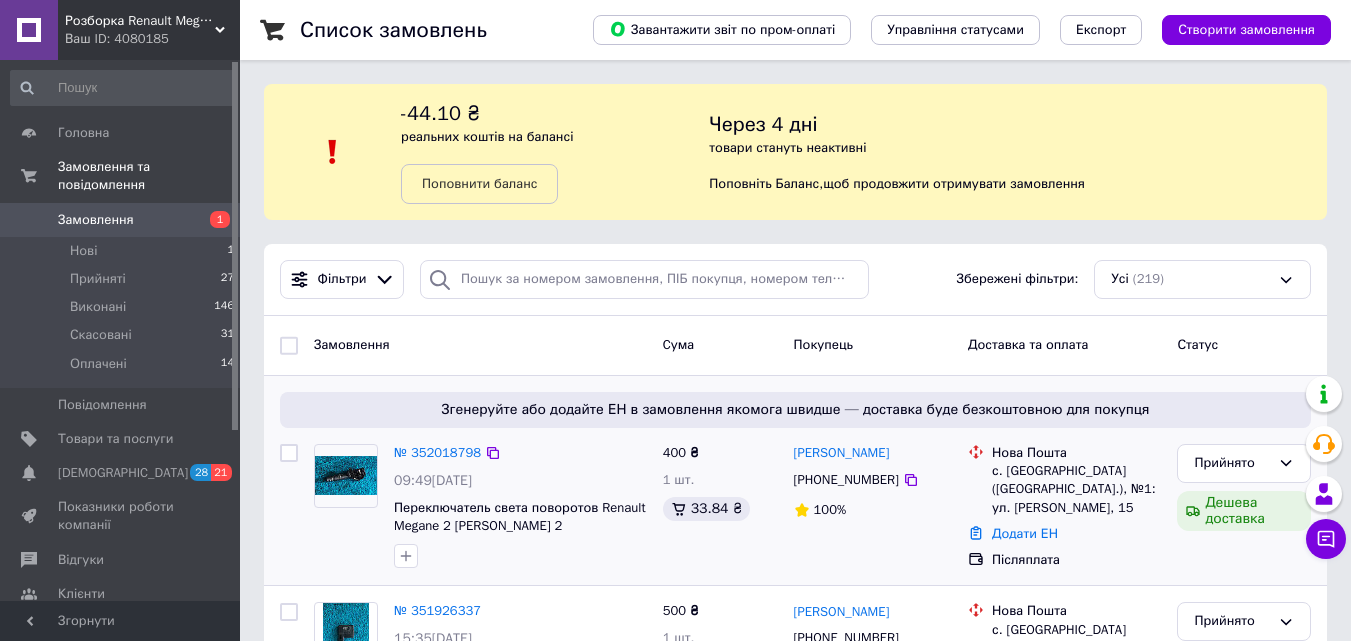 drag, startPoint x: 603, startPoint y: 211, endPoint x: 531, endPoint y: 244, distance: 79.20227 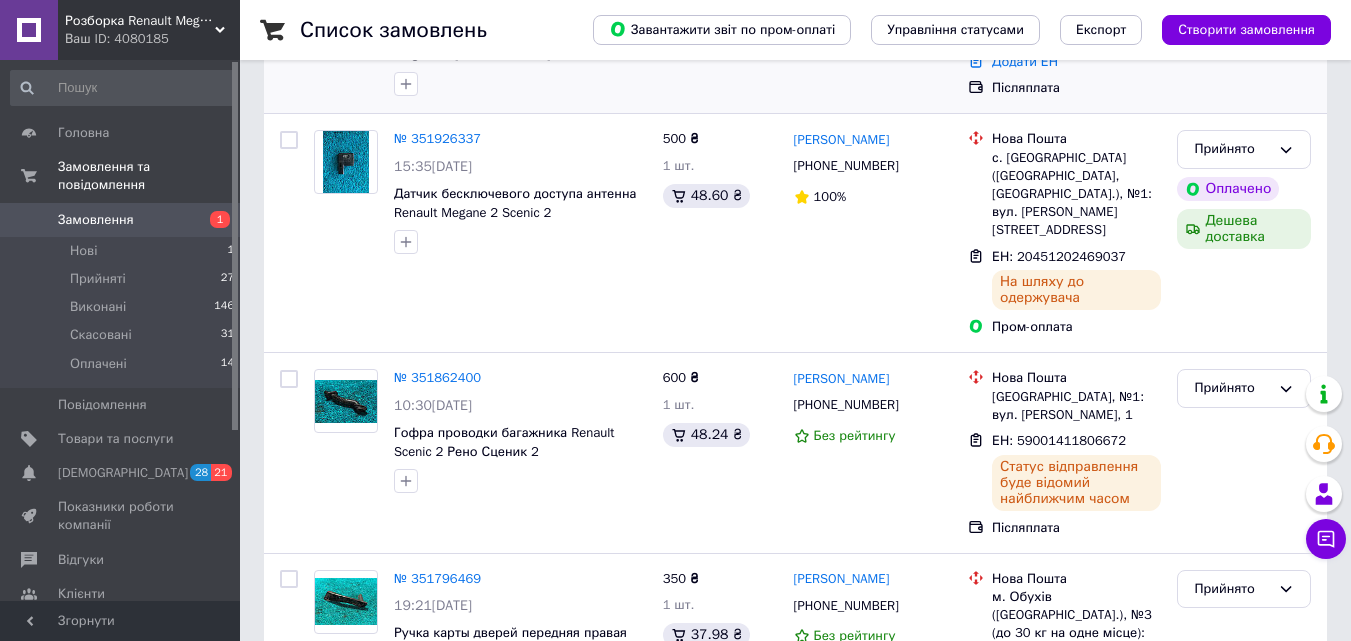 scroll, scrollTop: 500, scrollLeft: 0, axis: vertical 